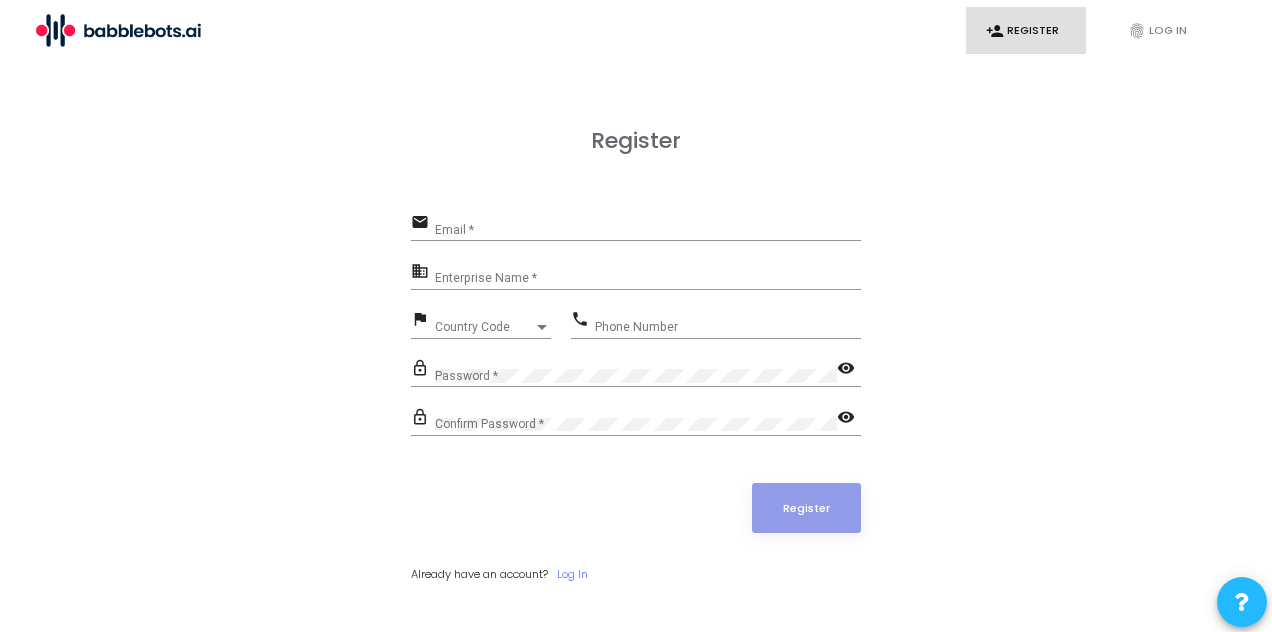 scroll, scrollTop: 0, scrollLeft: 0, axis: both 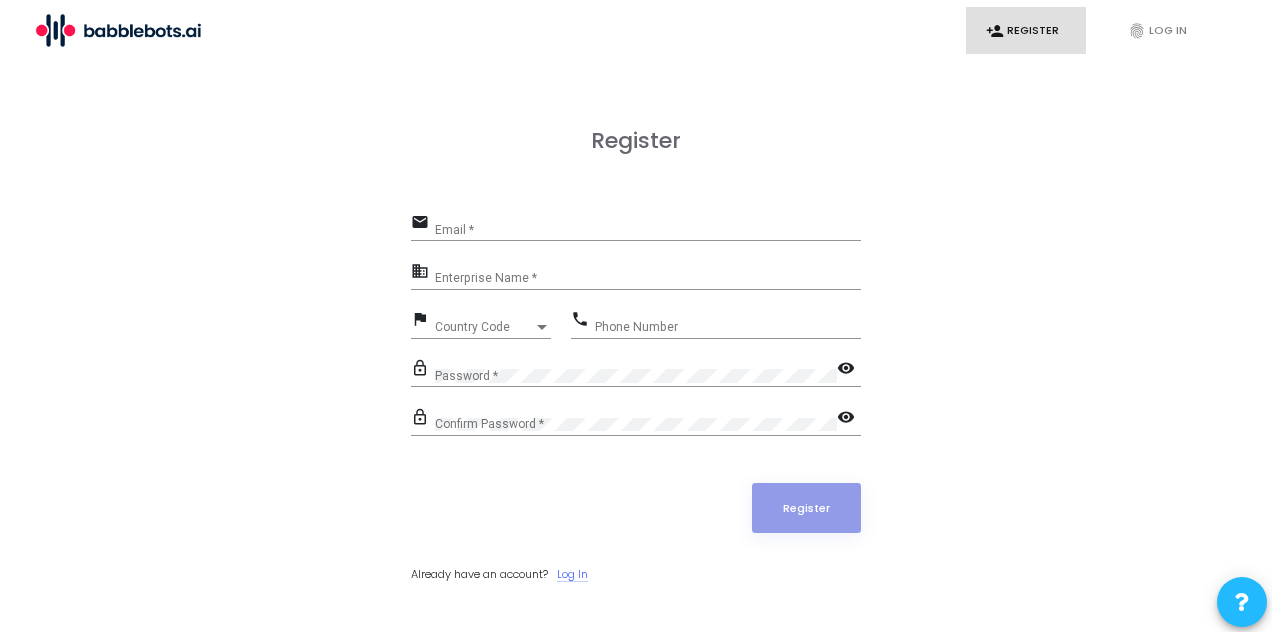 click on "Log In" 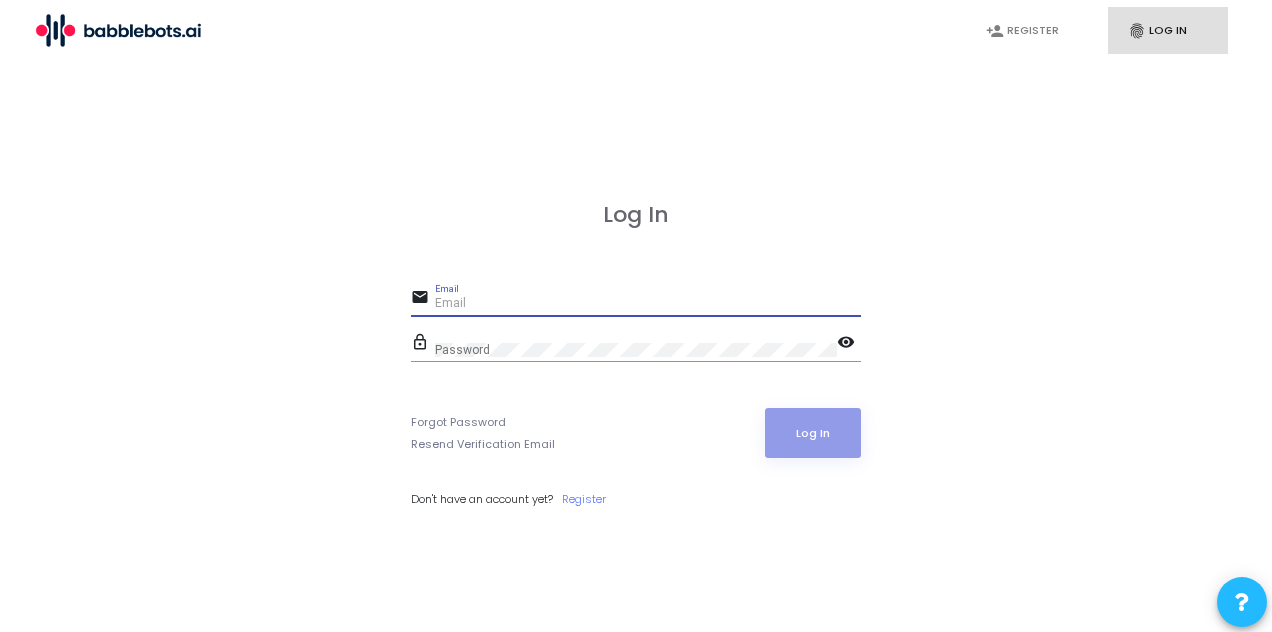 click on "Email" at bounding box center [648, 304] 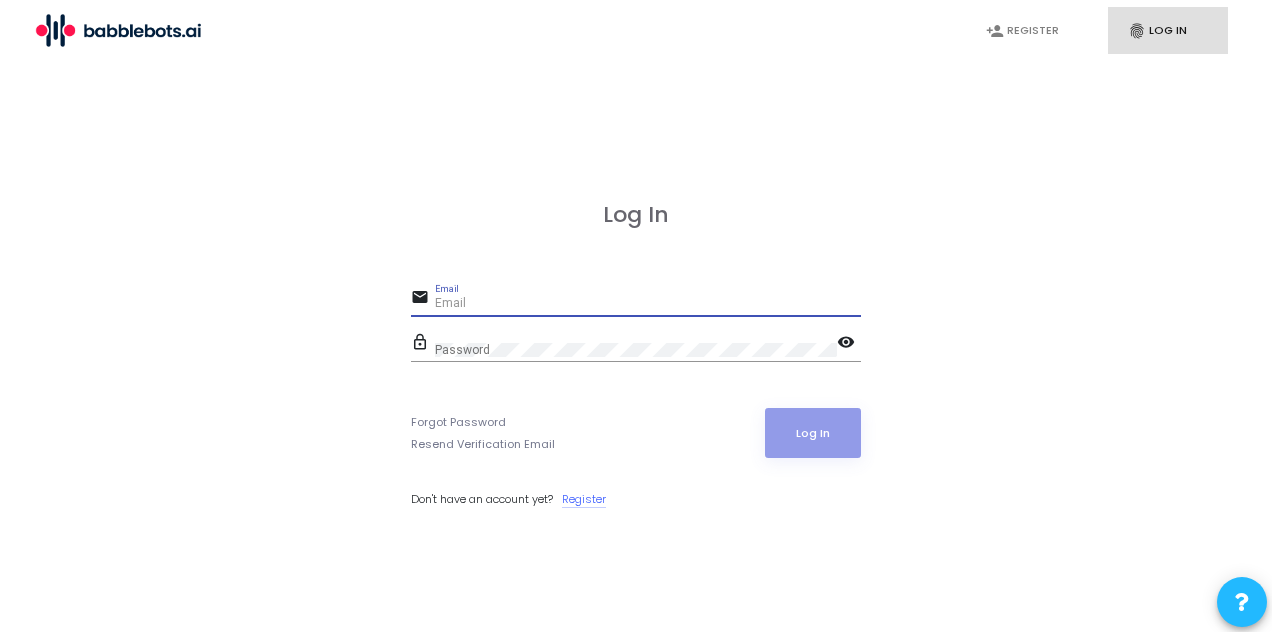 click on "Register" 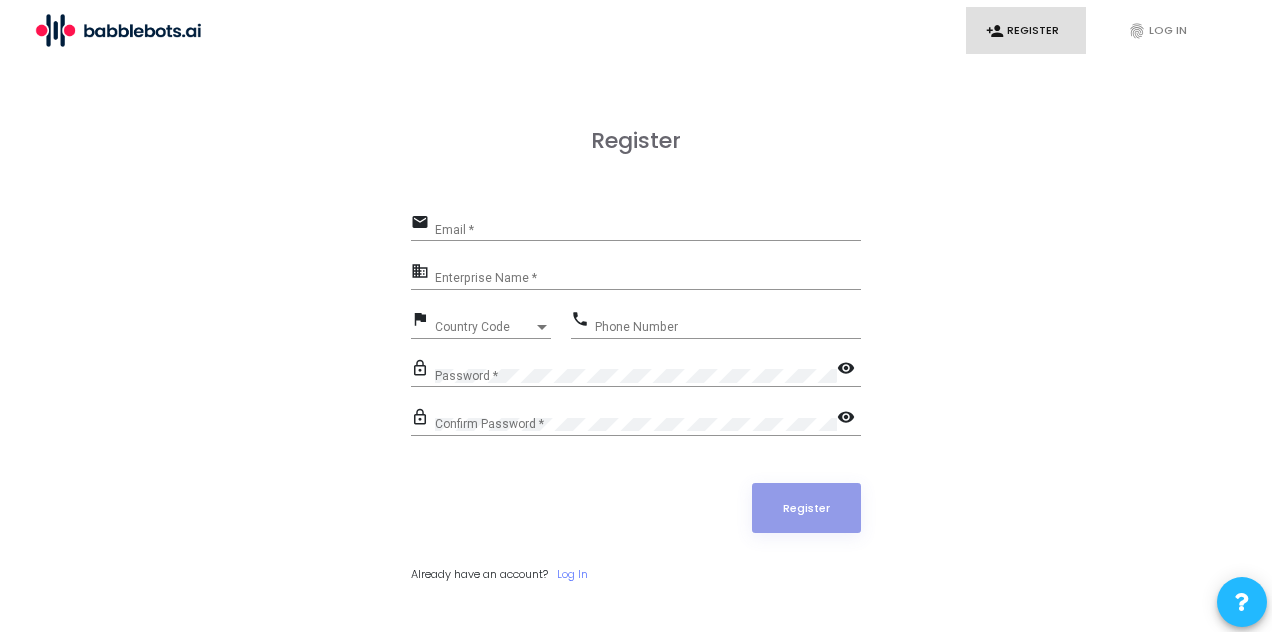 click on "Email *" 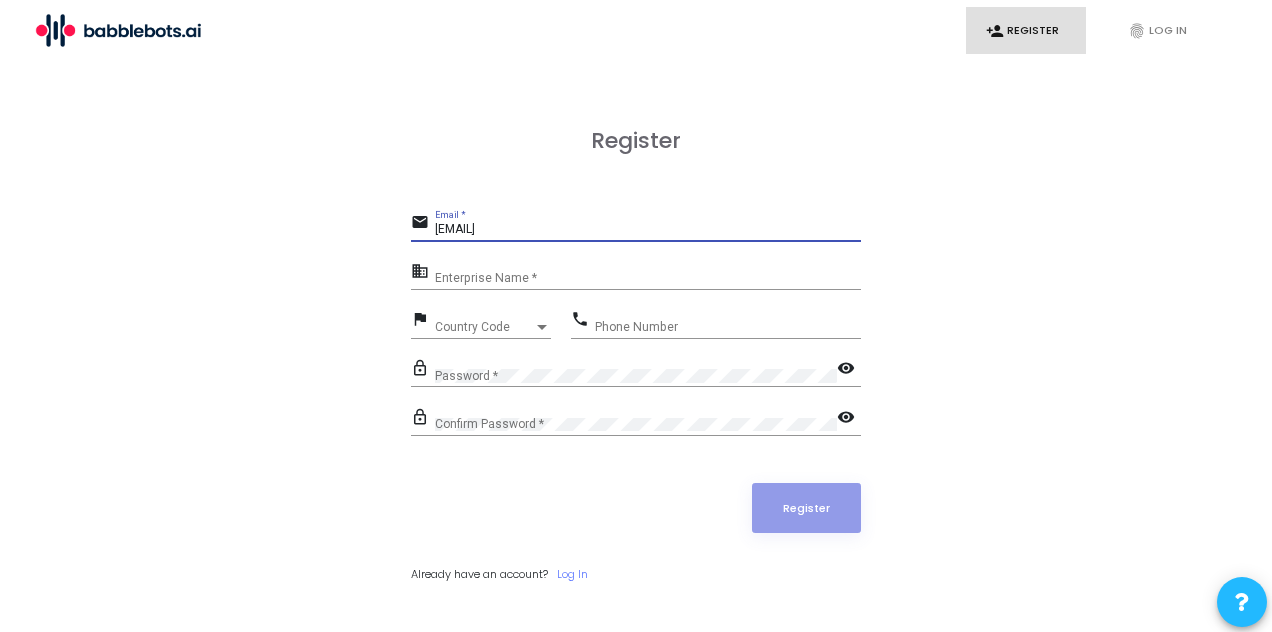 type on "[EMAIL]" 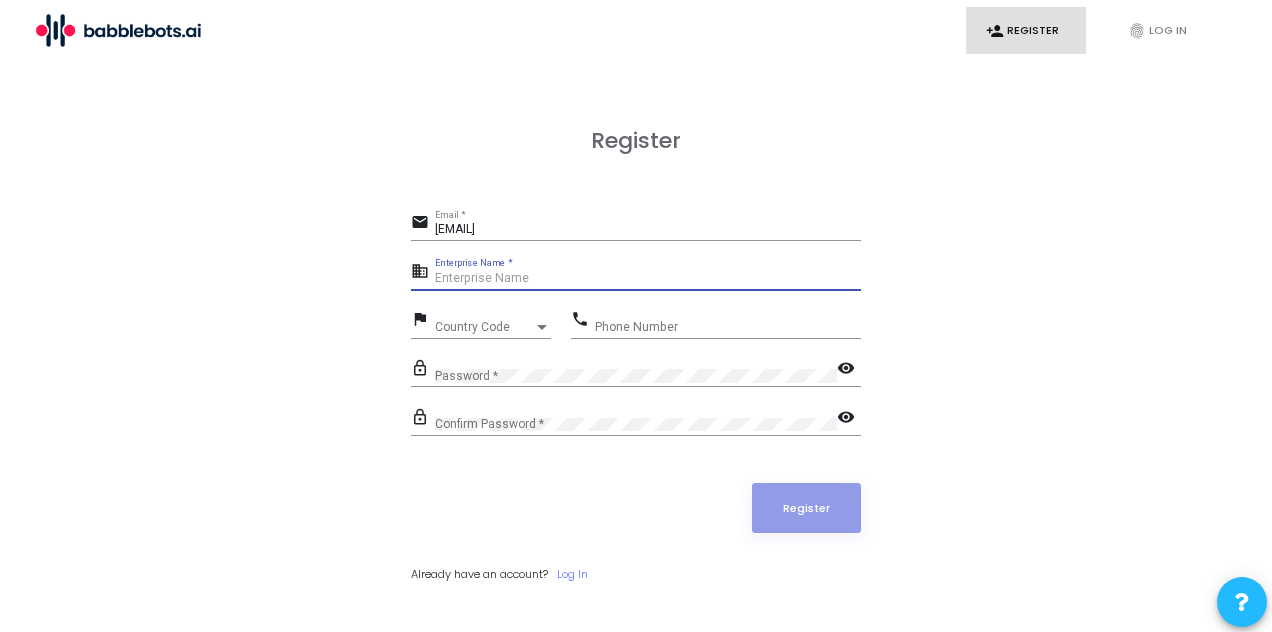 click on "Enterprise Name *" at bounding box center (648, 279) 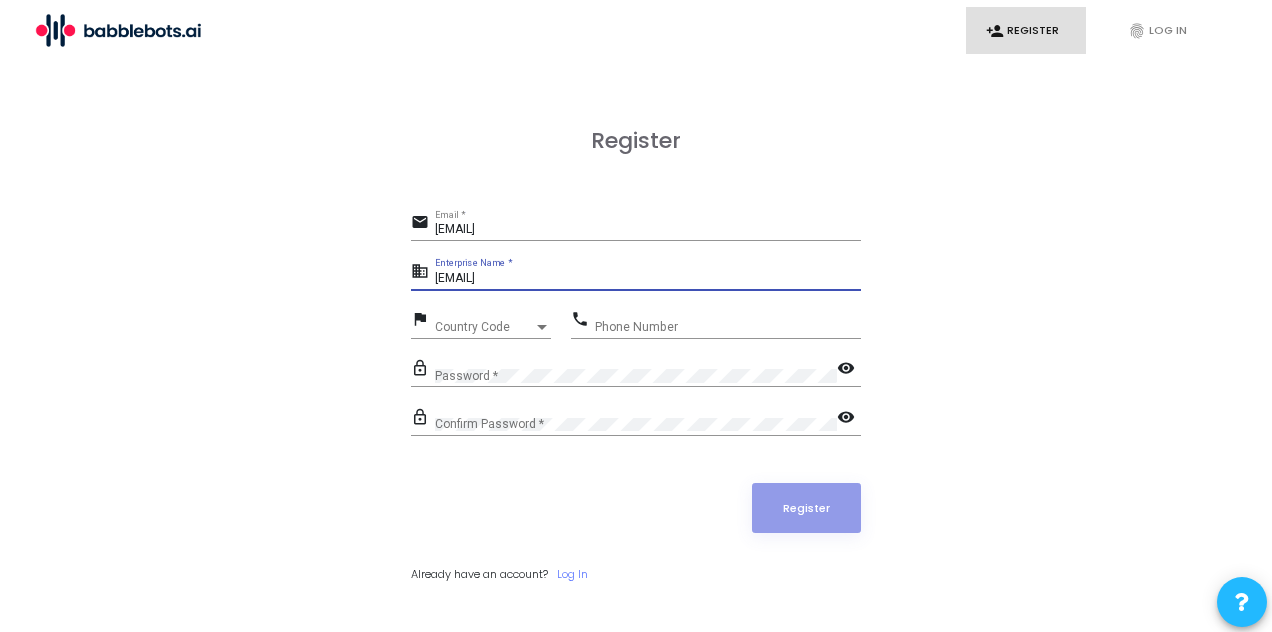 type on "[EMAIL]" 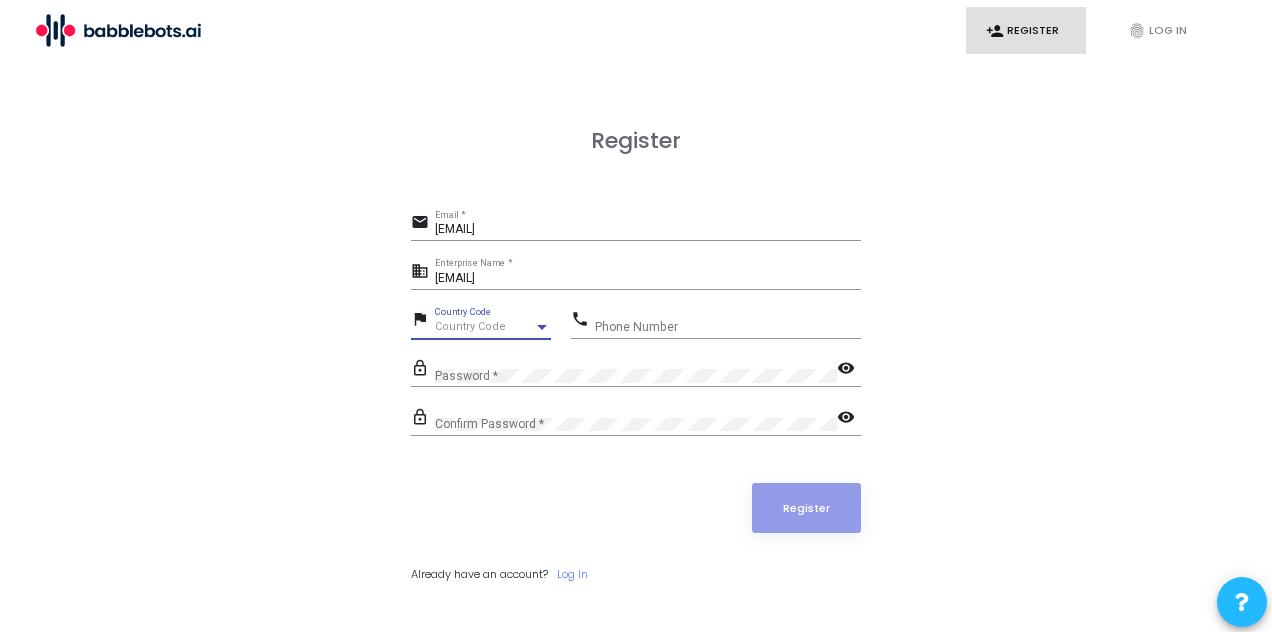 click on "Country Code" at bounding box center [470, 326] 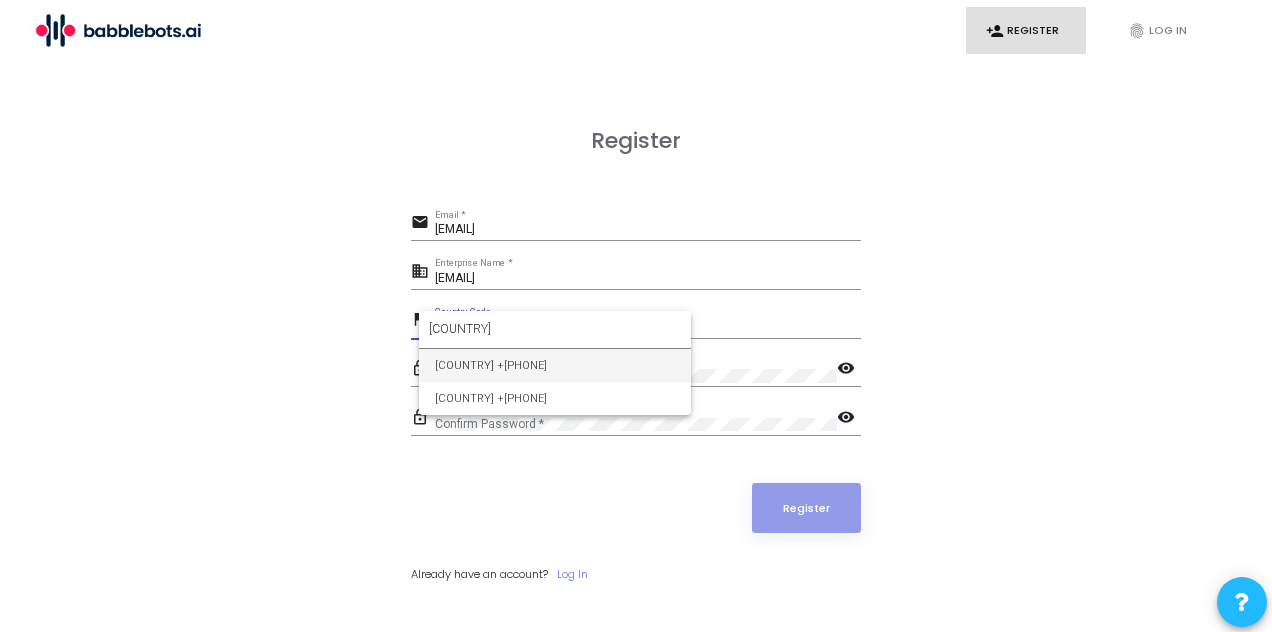 type on "[COUNTRY]" 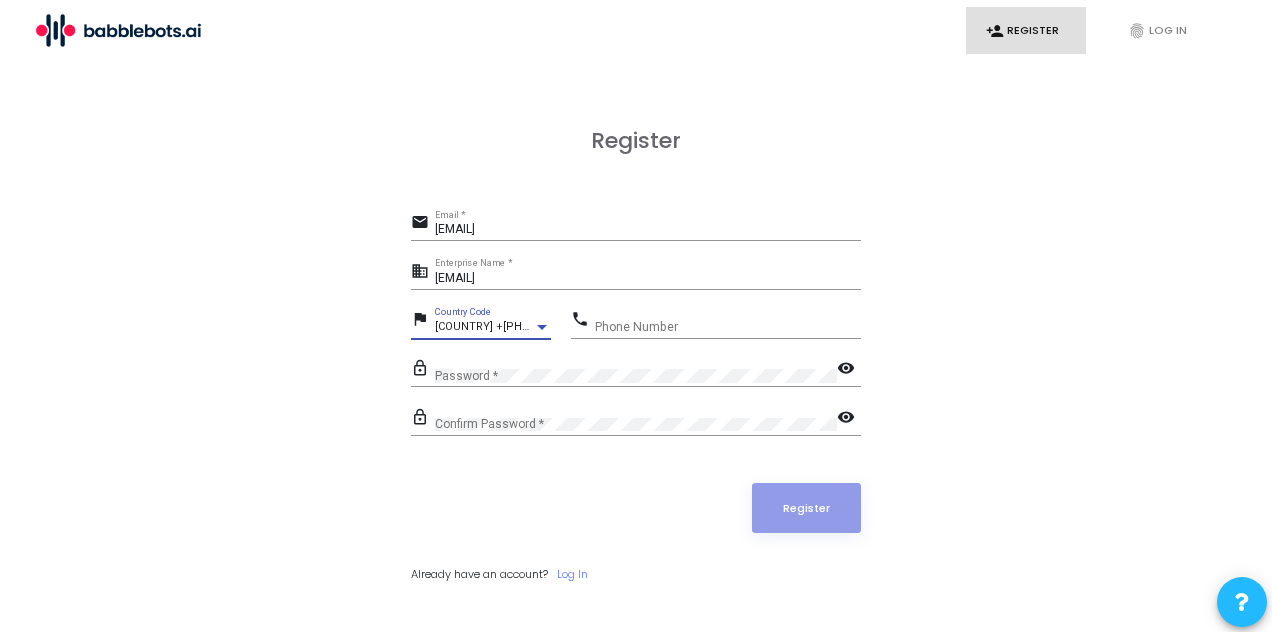 click on "[COUNTRY] +[PHONE]" at bounding box center [491, 326] 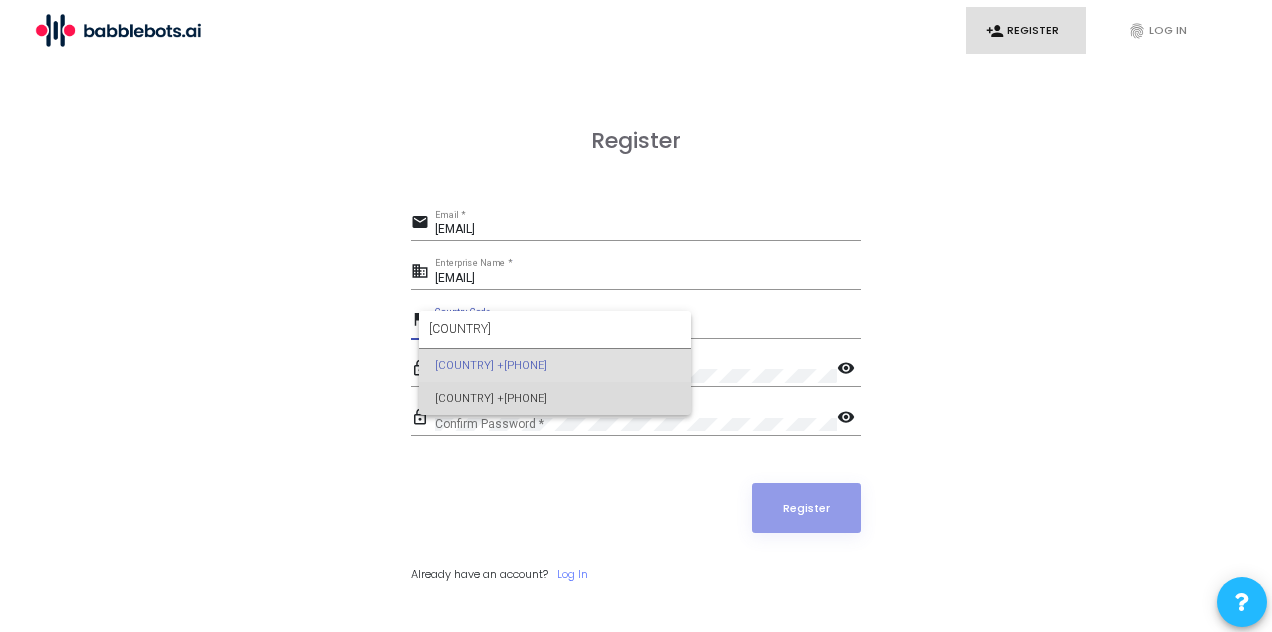 click on "[COUNTRY] +[PHONE]" at bounding box center [555, 398] 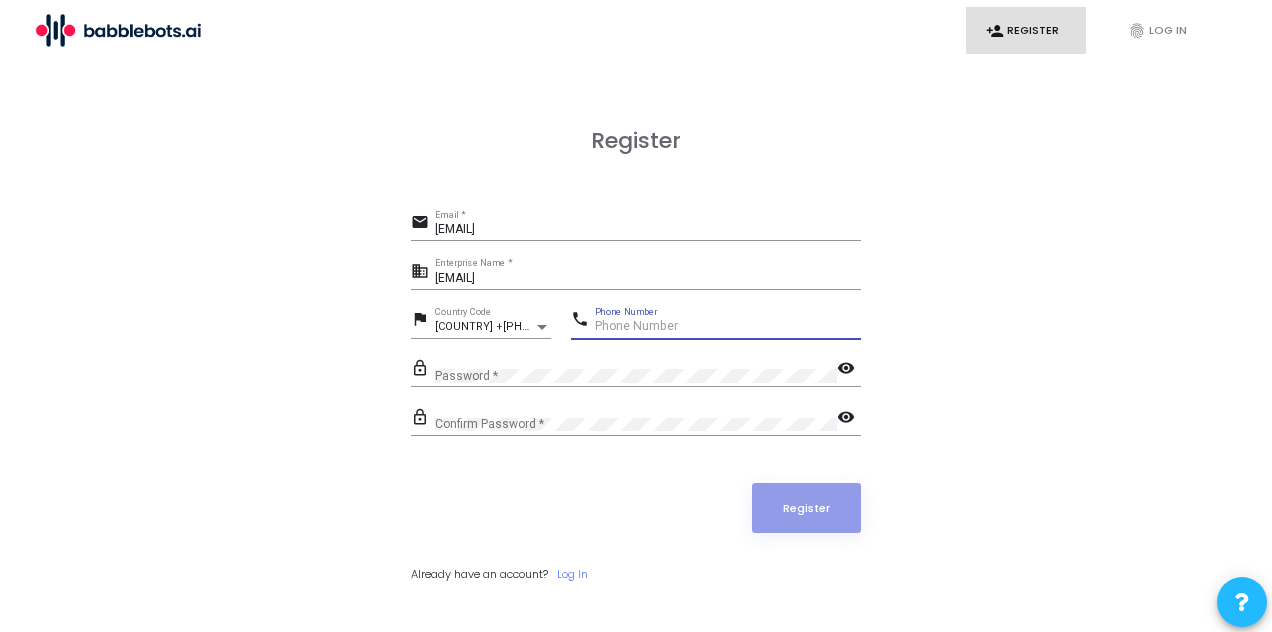click on "Phone Number" at bounding box center [728, 327] 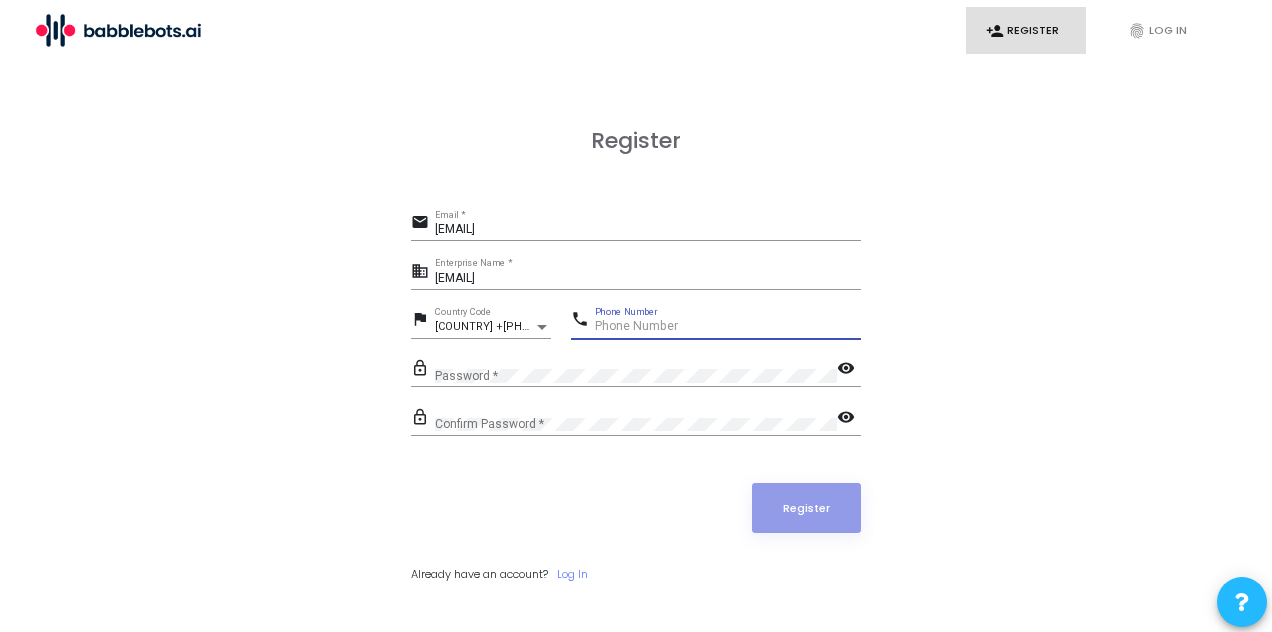 type on "[PHONE]" 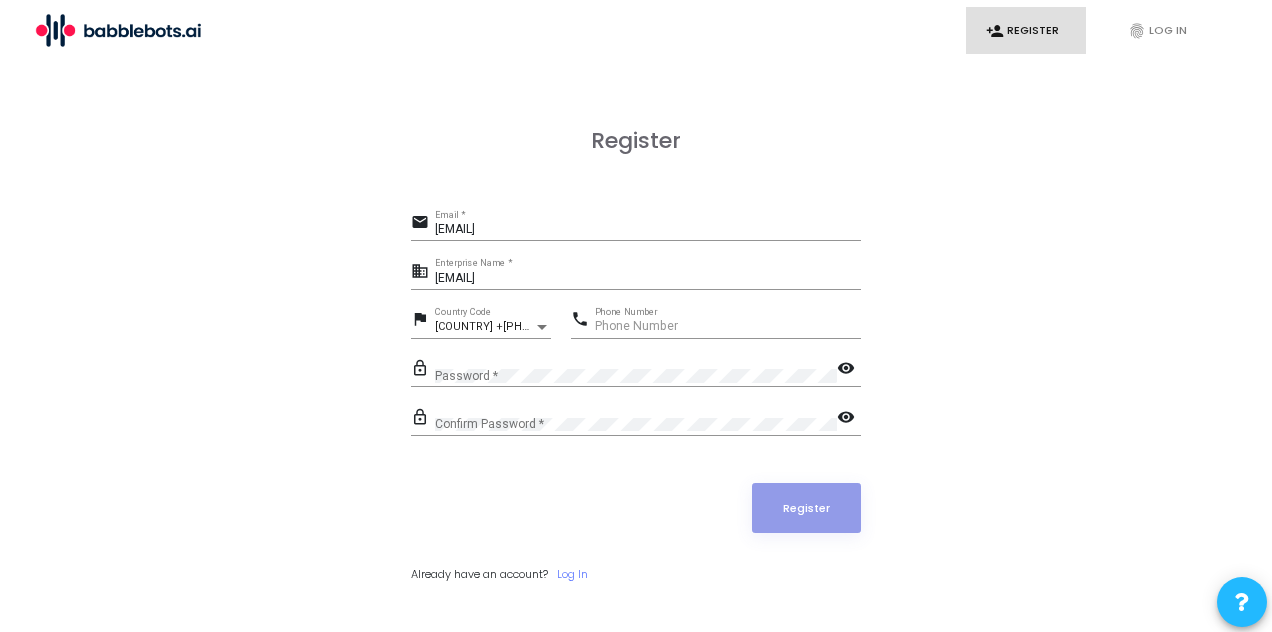 click on "Password *" 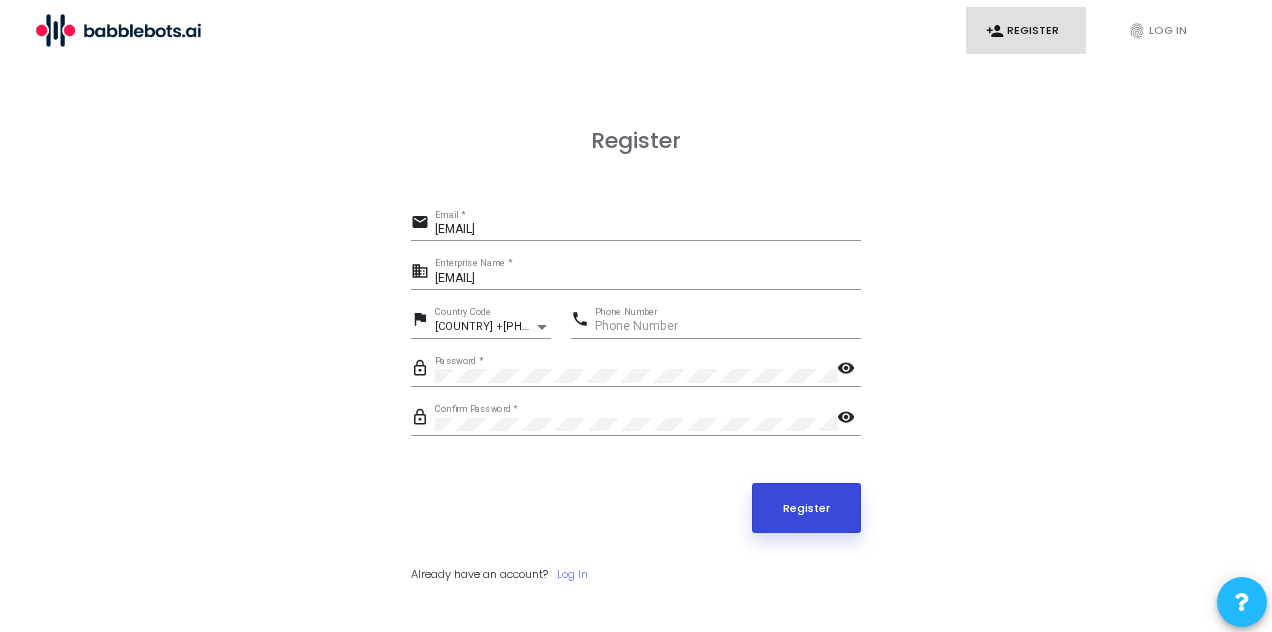 click on "Register" at bounding box center (807, 508) 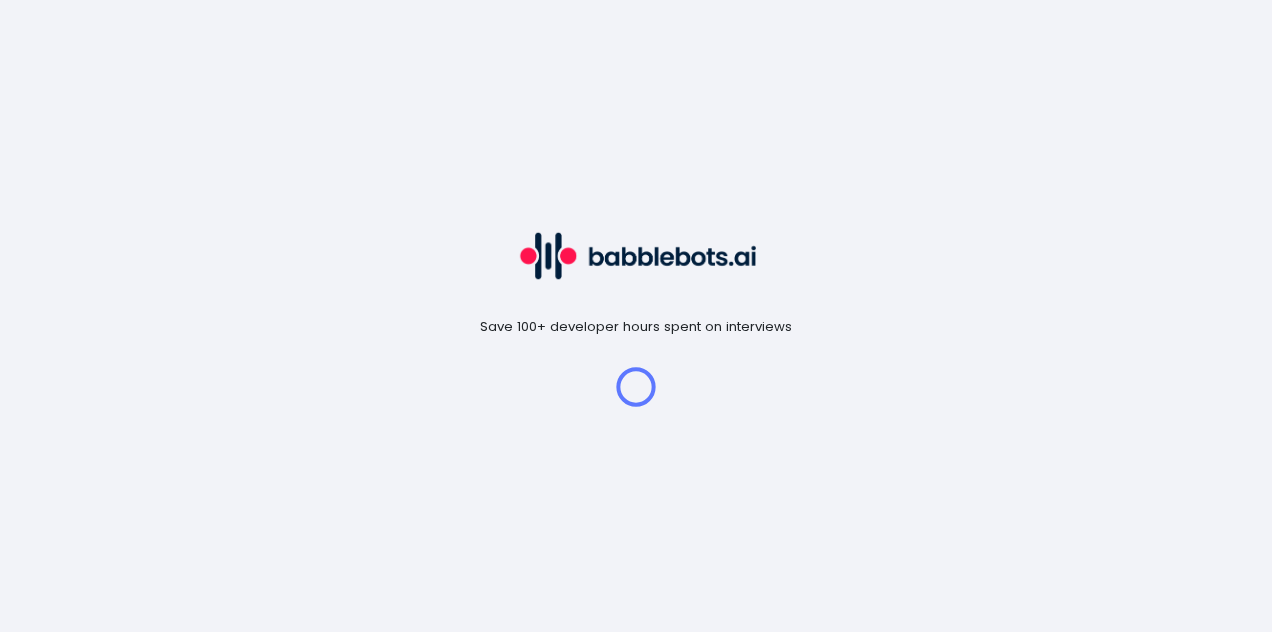 scroll, scrollTop: 0, scrollLeft: 0, axis: both 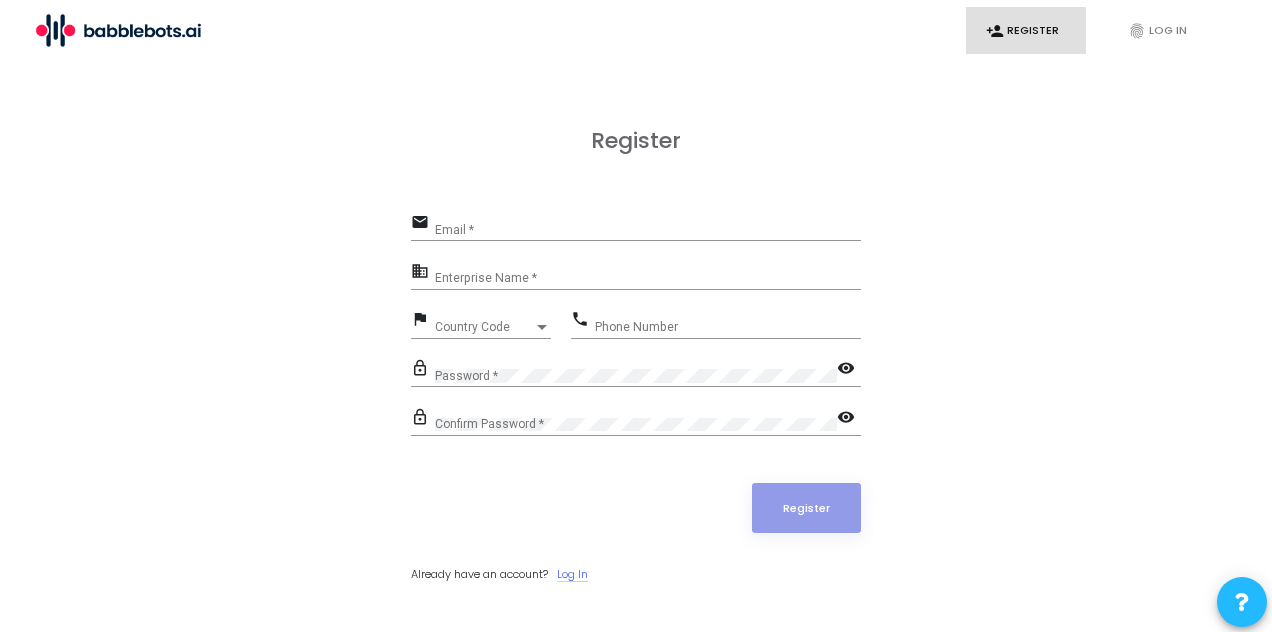 click on "Log In" 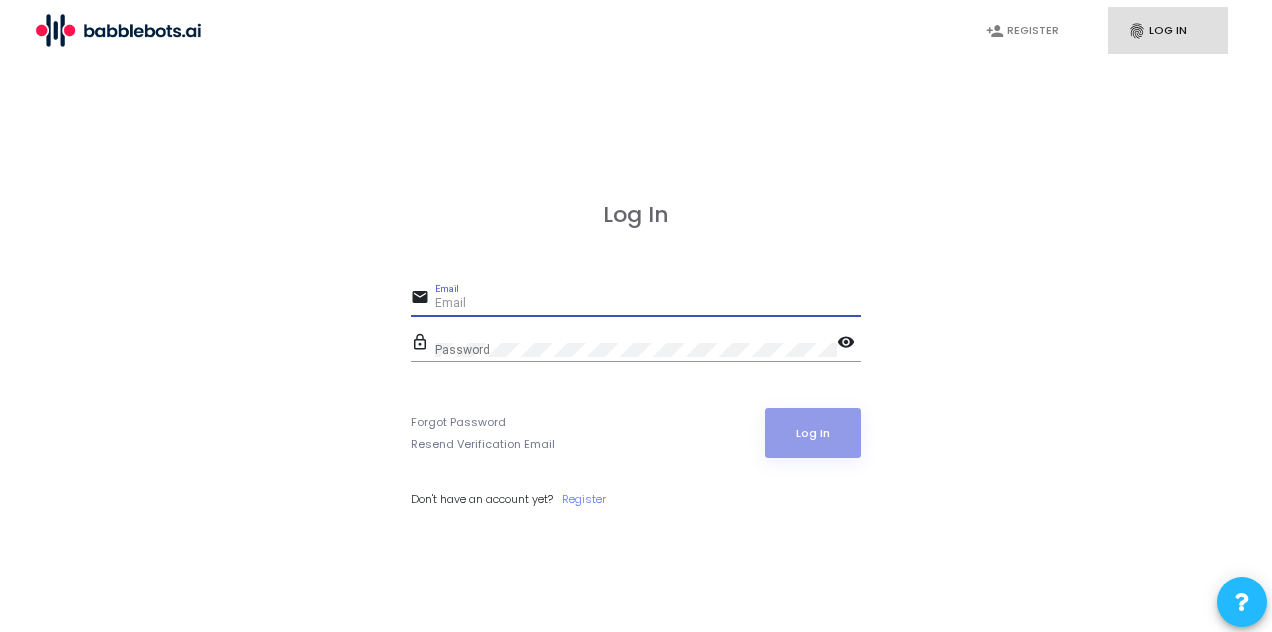 click on "Email" at bounding box center (648, 304) 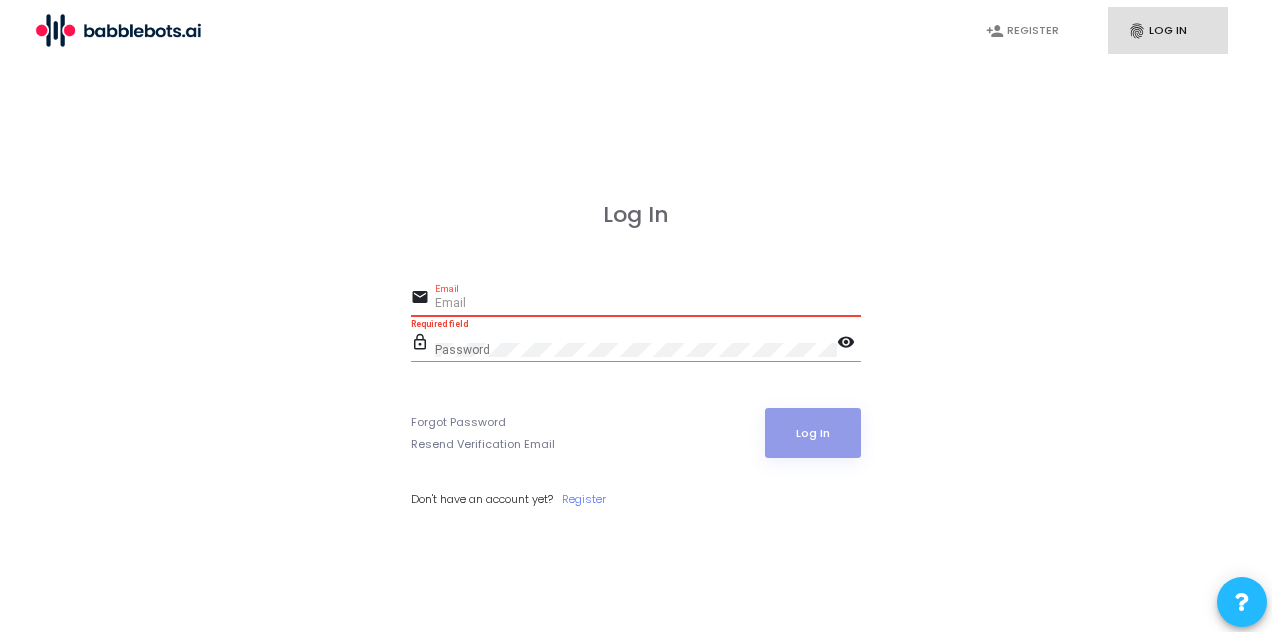 type on "[USERNAME]@[DOMAIN]" 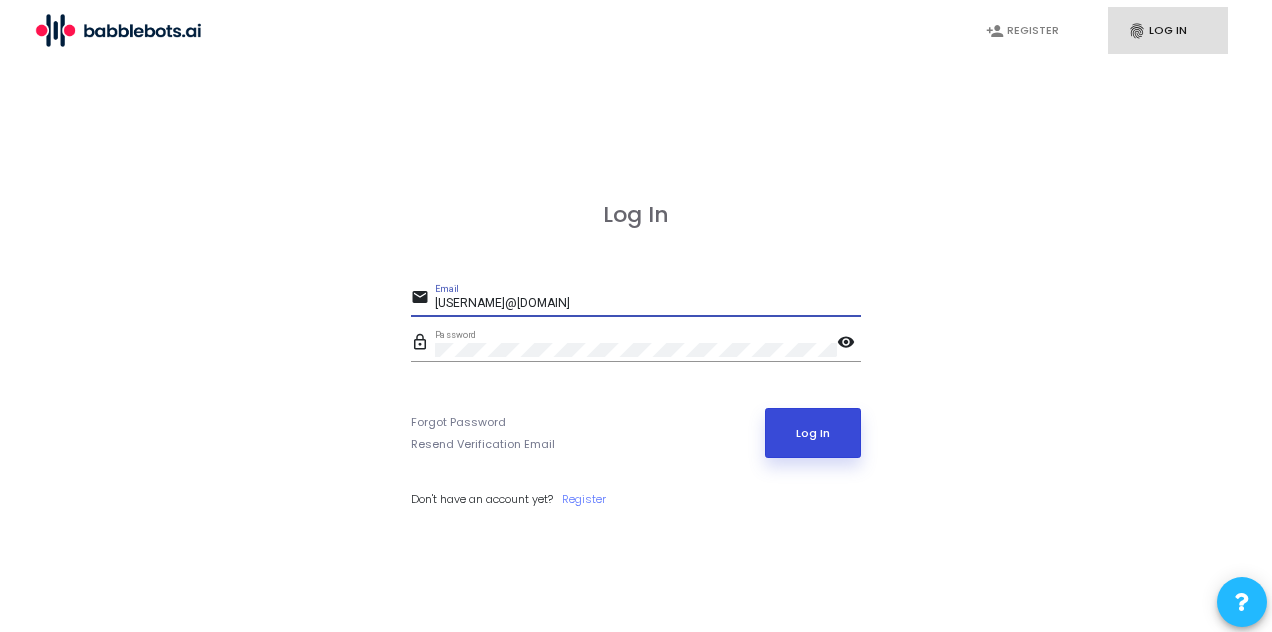 click on "Log In" at bounding box center (813, 433) 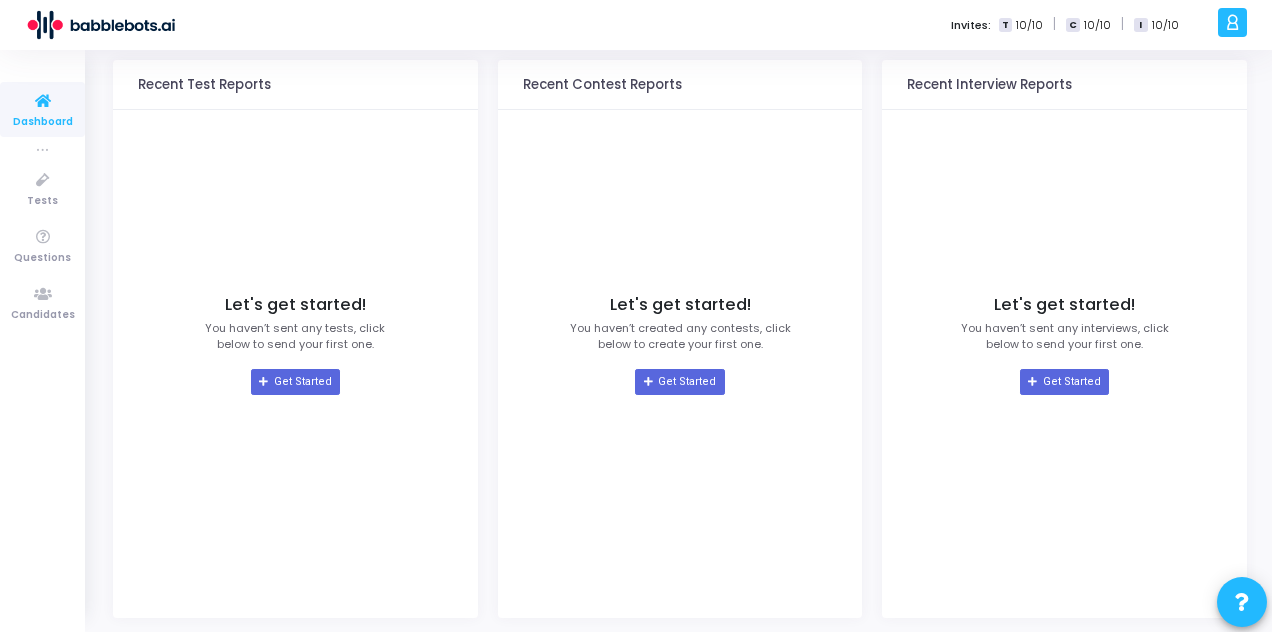 scroll, scrollTop: 0, scrollLeft: 0, axis: both 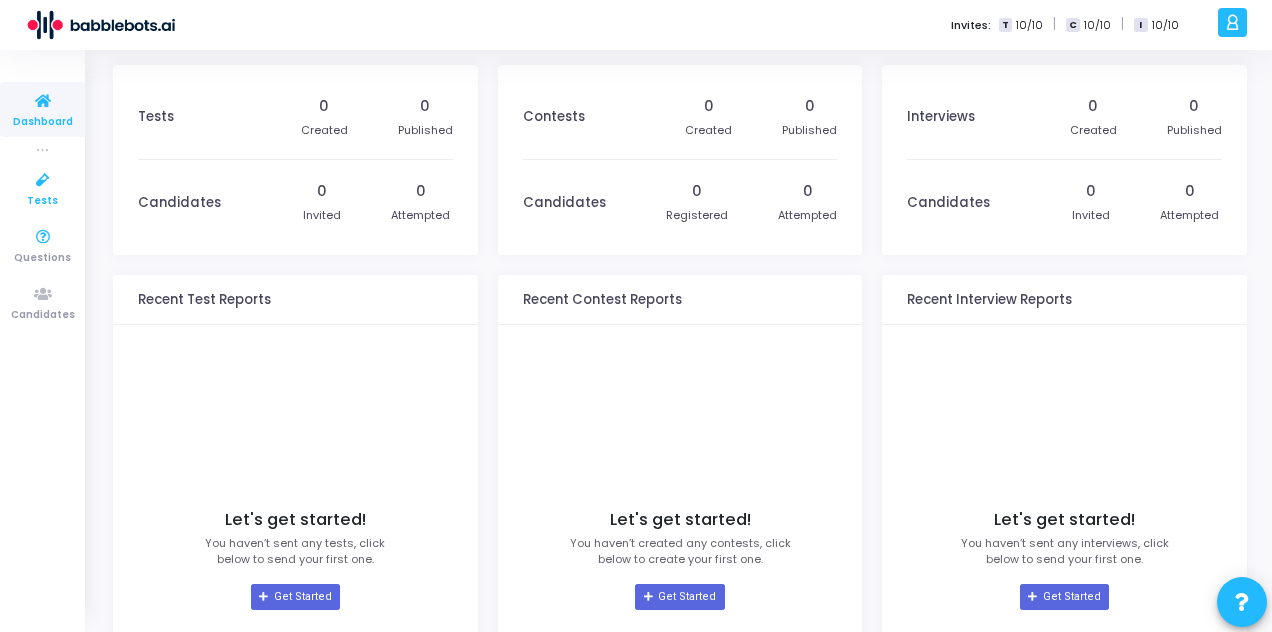 click at bounding box center [43, 180] 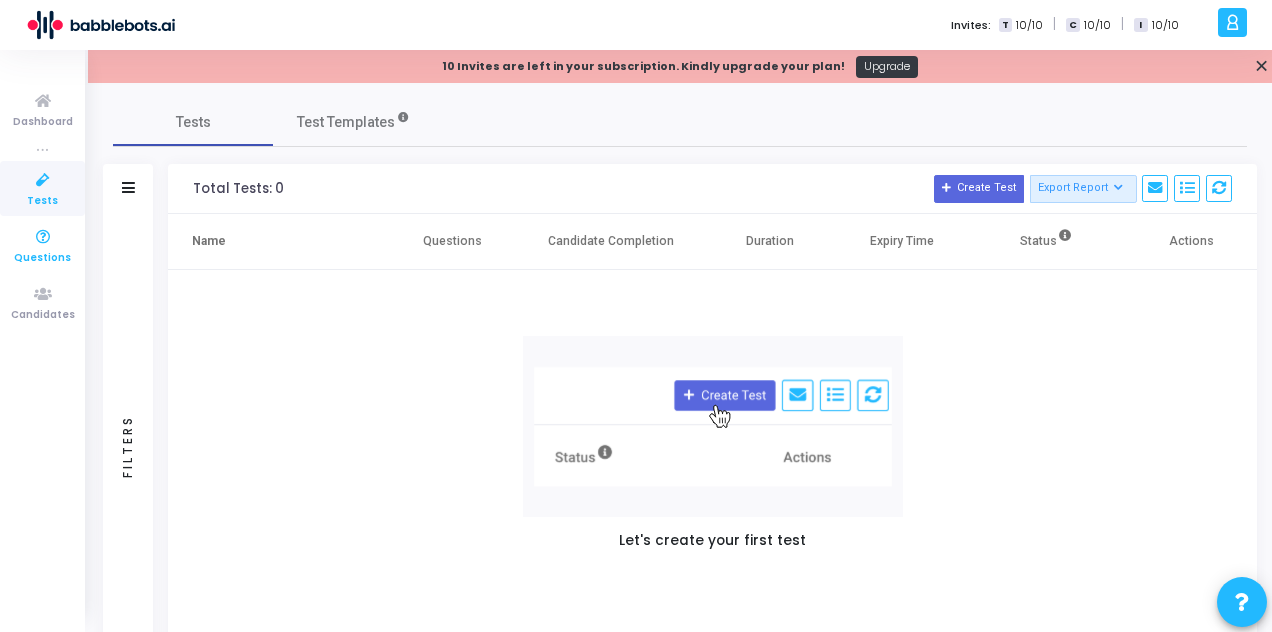 click on "Questions" at bounding box center [42, 258] 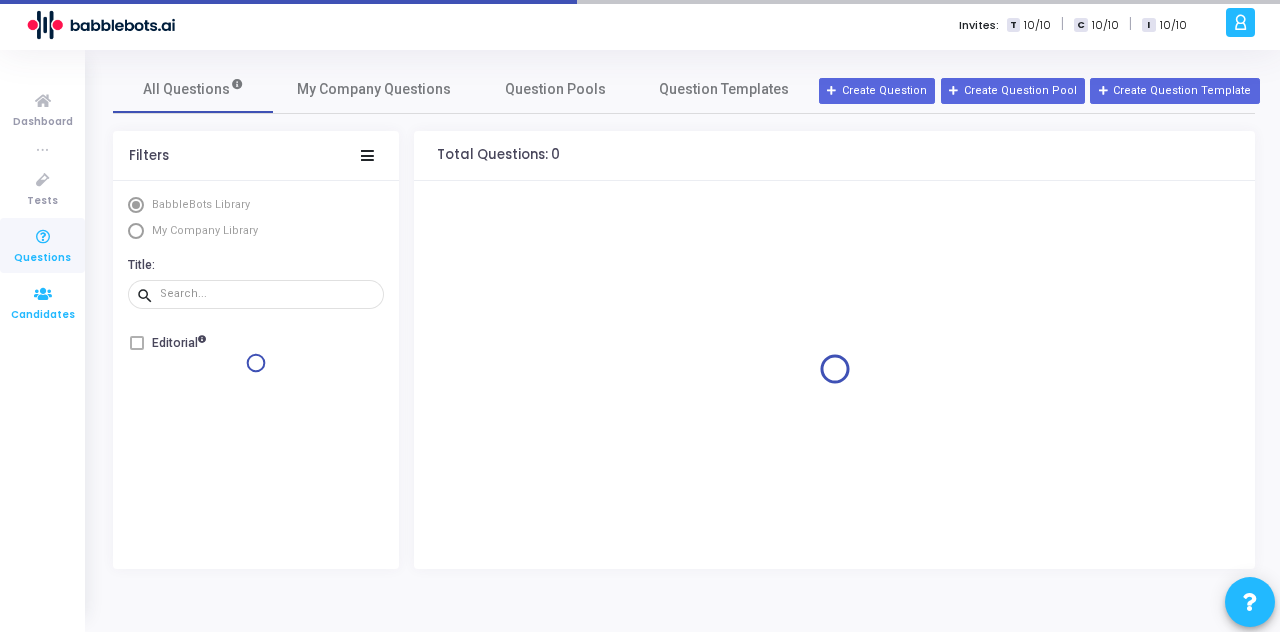 click at bounding box center [43, 294] 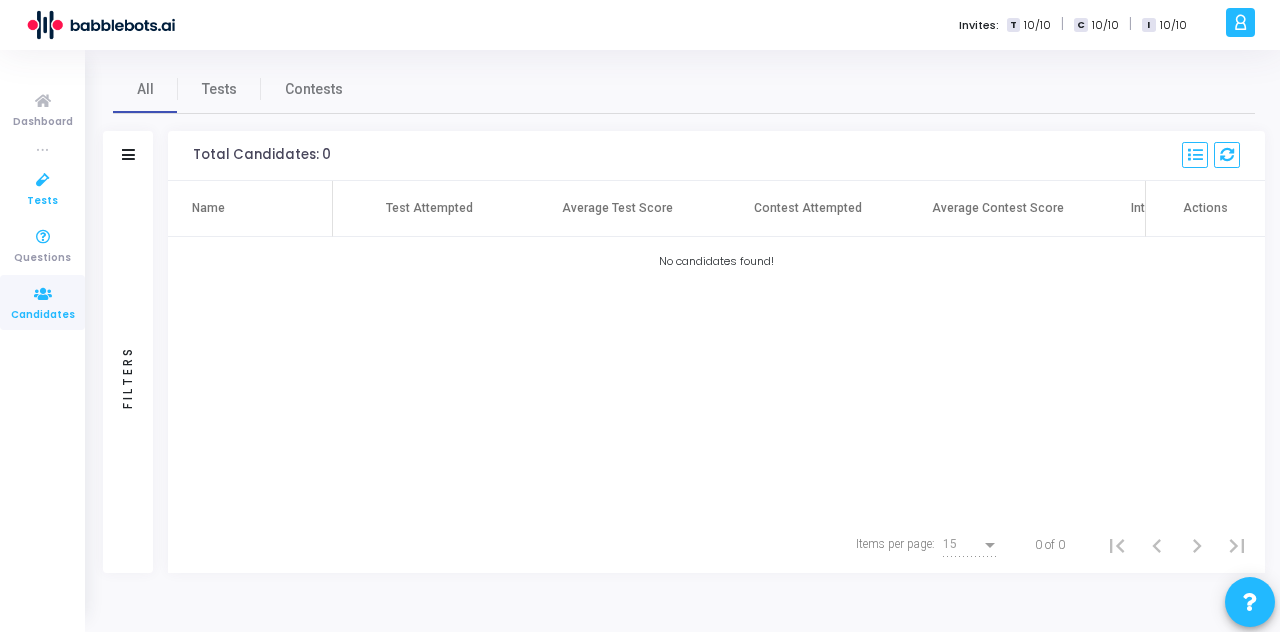 click on "Tests" at bounding box center [42, 188] 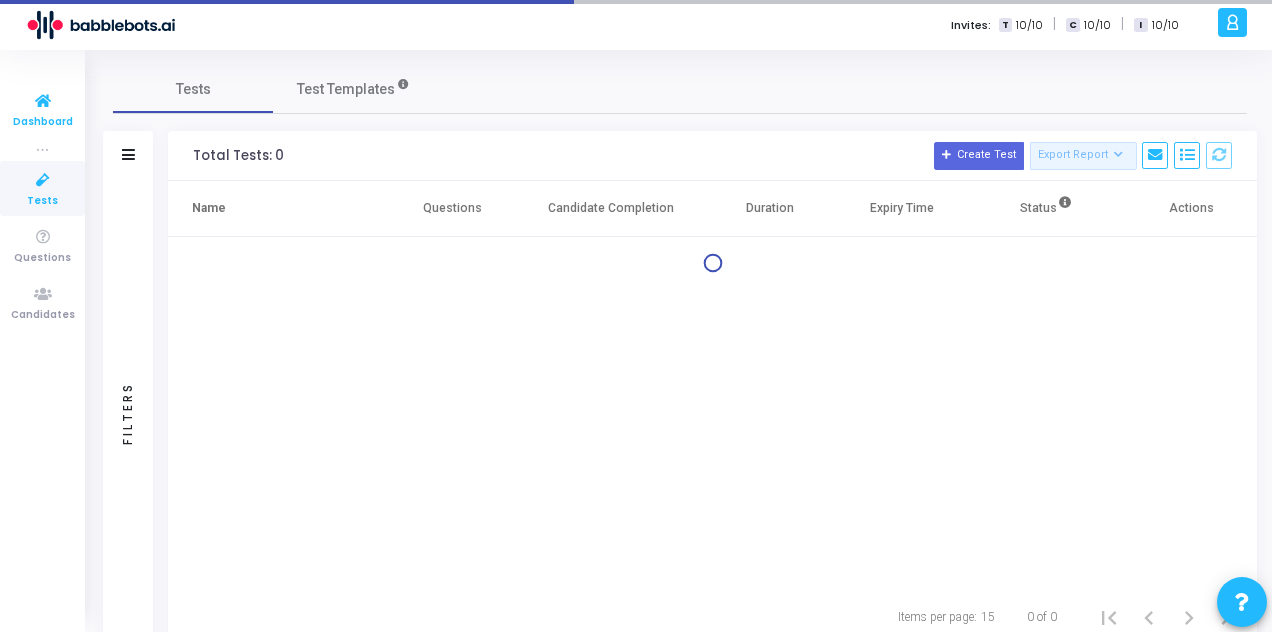 click at bounding box center (43, 101) 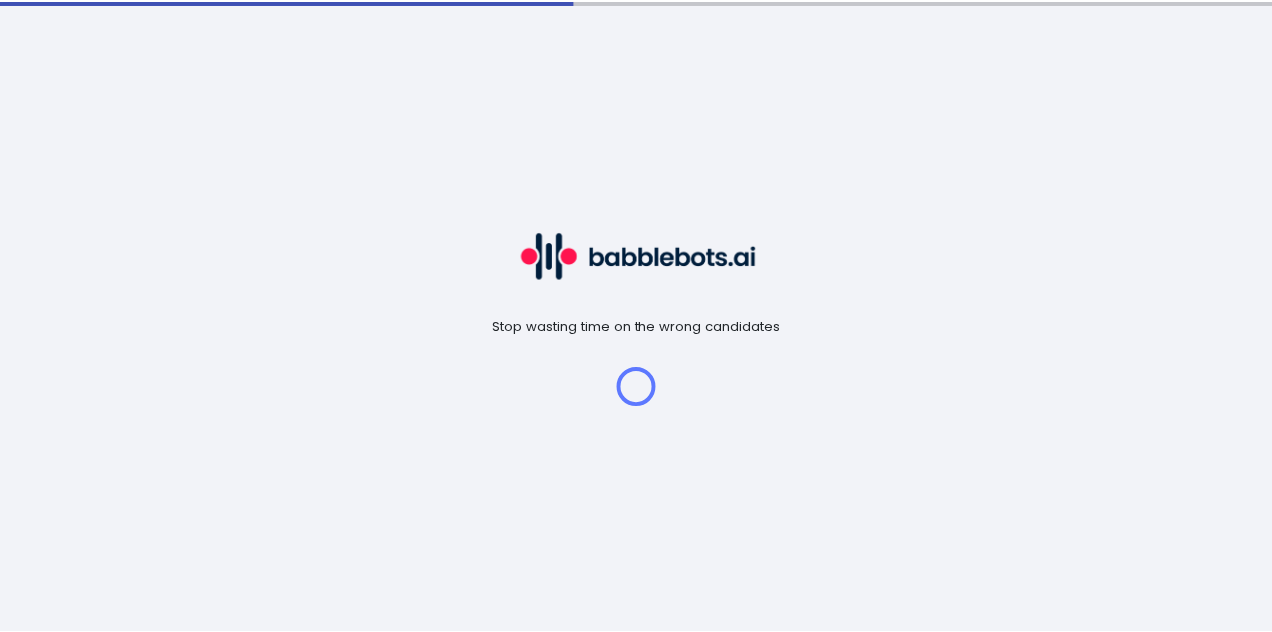 scroll, scrollTop: 0, scrollLeft: 0, axis: both 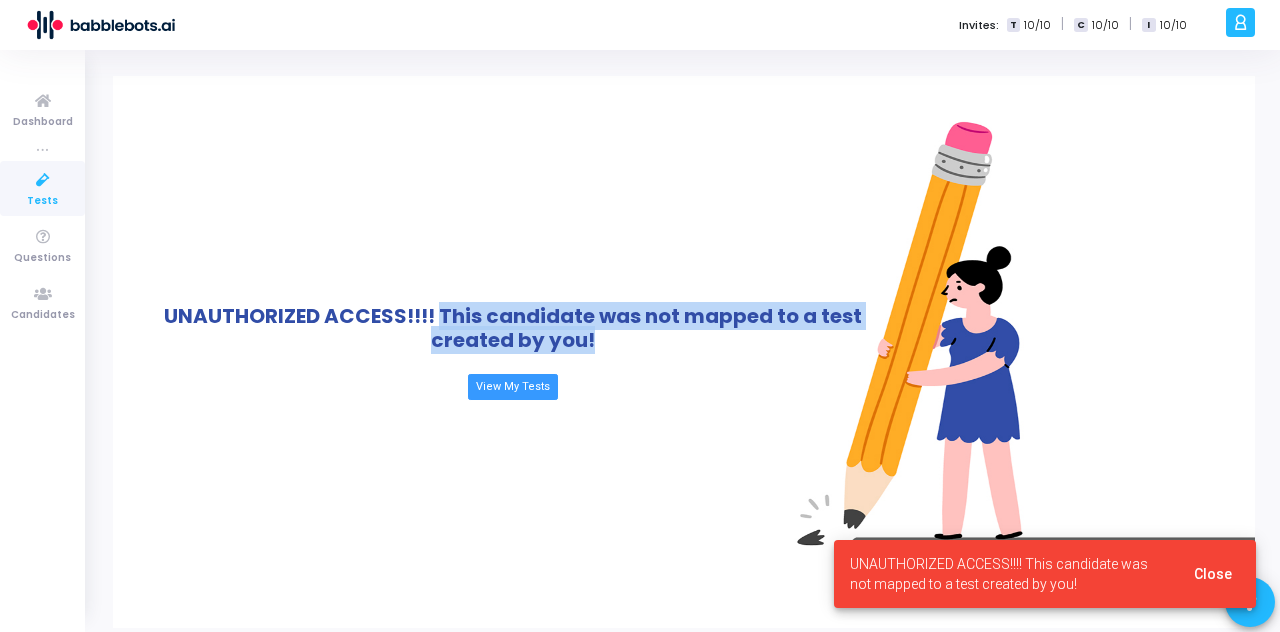 drag, startPoint x: 444, startPoint y: 326, endPoint x: 604, endPoint y: 332, distance: 160.11246 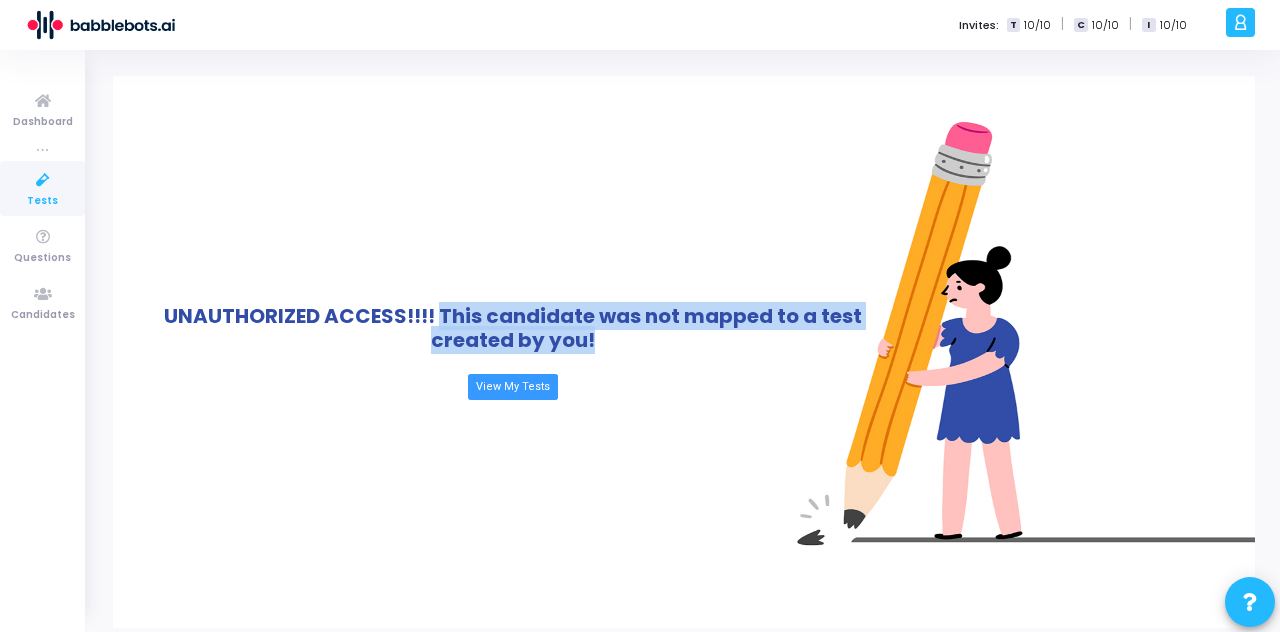 click on "UNAUTHORIZED ACCESS!!!! This candidate was not mapped to a test created by you!" 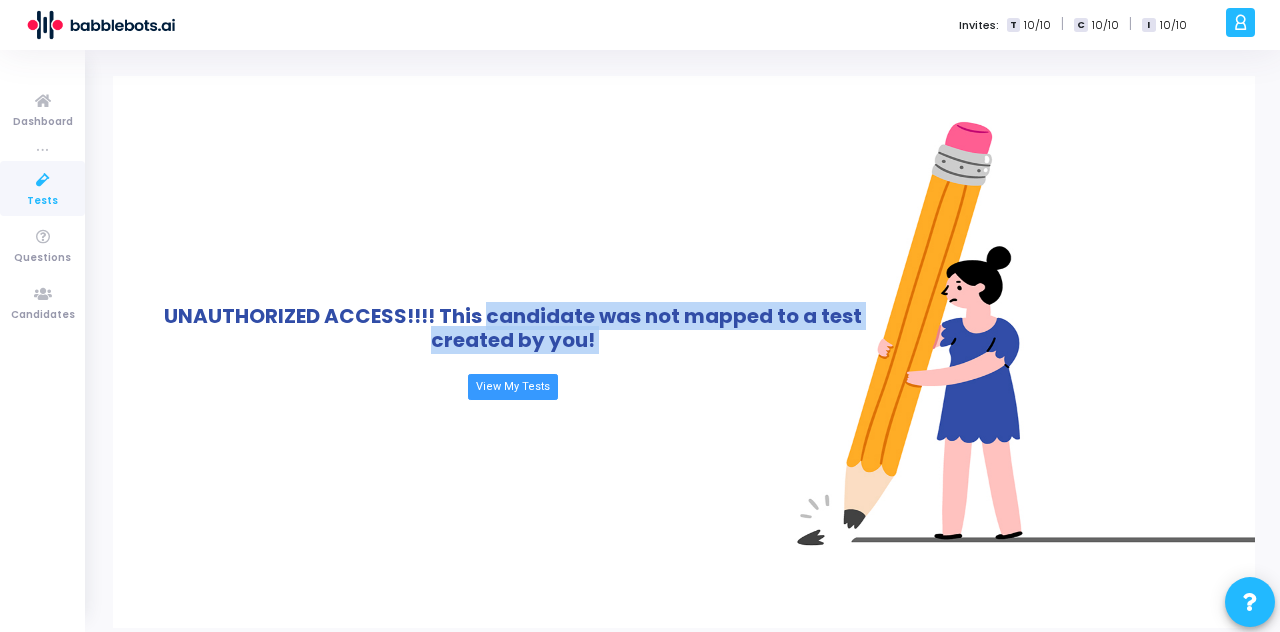 drag, startPoint x: 604, startPoint y: 332, endPoint x: 486, endPoint y: 320, distance: 118.6086 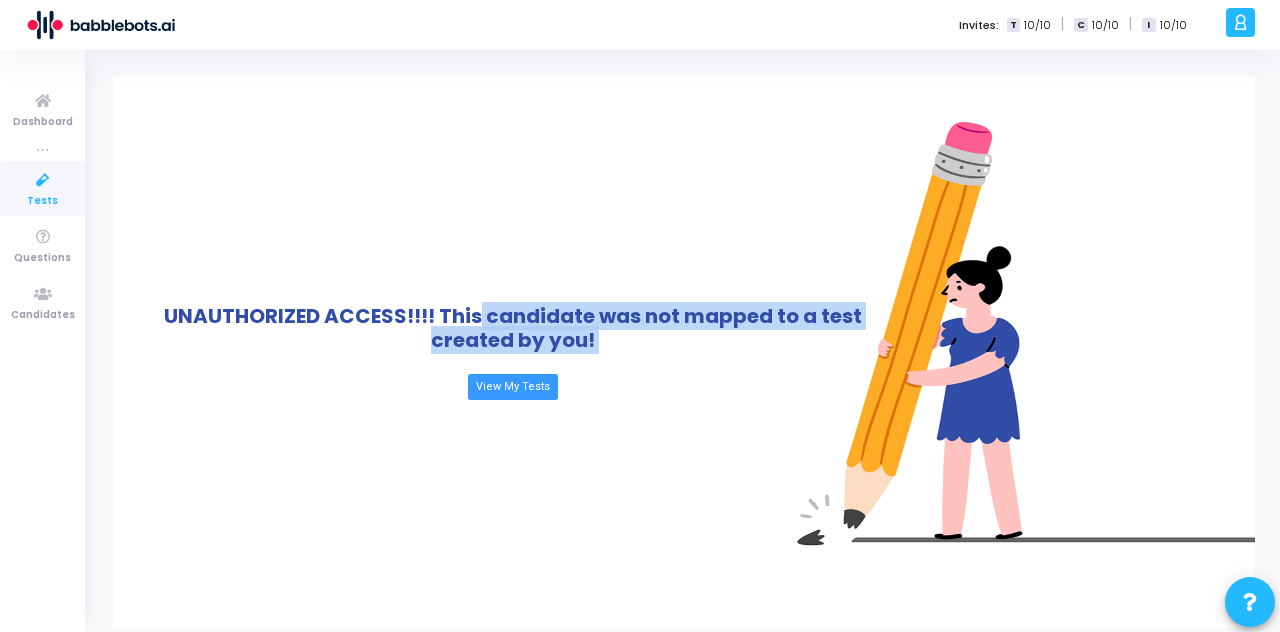 click on "UNAUTHORIZED ACCESS!!!! This candidate was not mapped to a test created by you!" 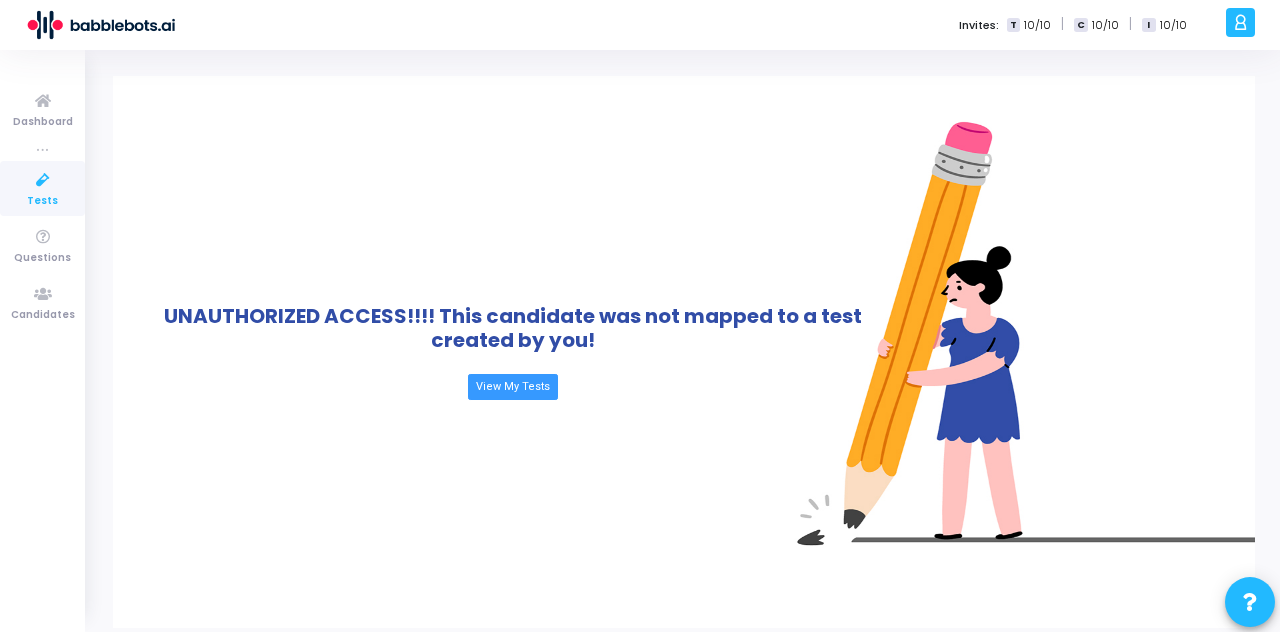 click at bounding box center (100, 25) 